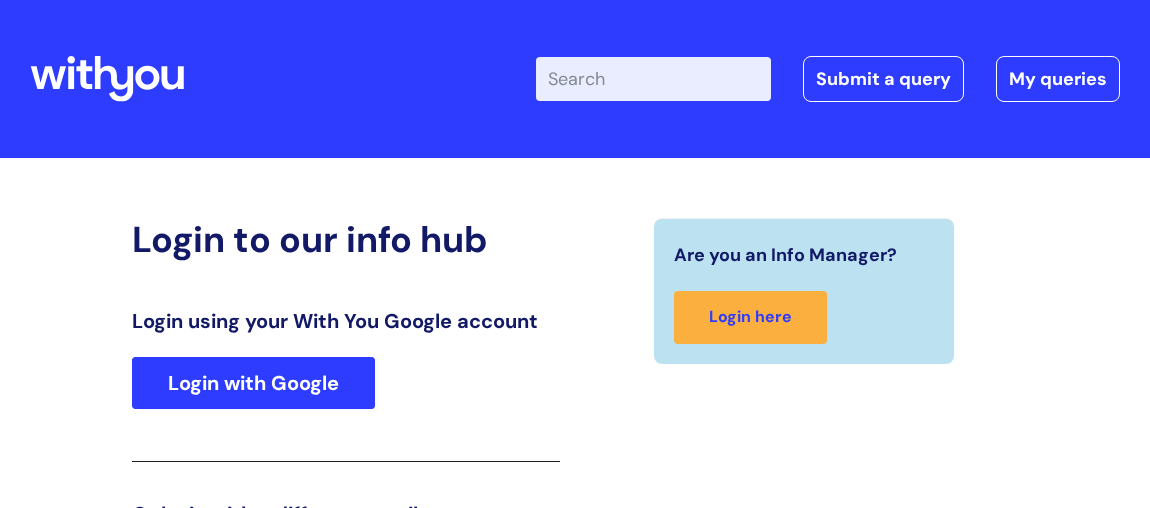 scroll, scrollTop: 324, scrollLeft: 0, axis: vertical 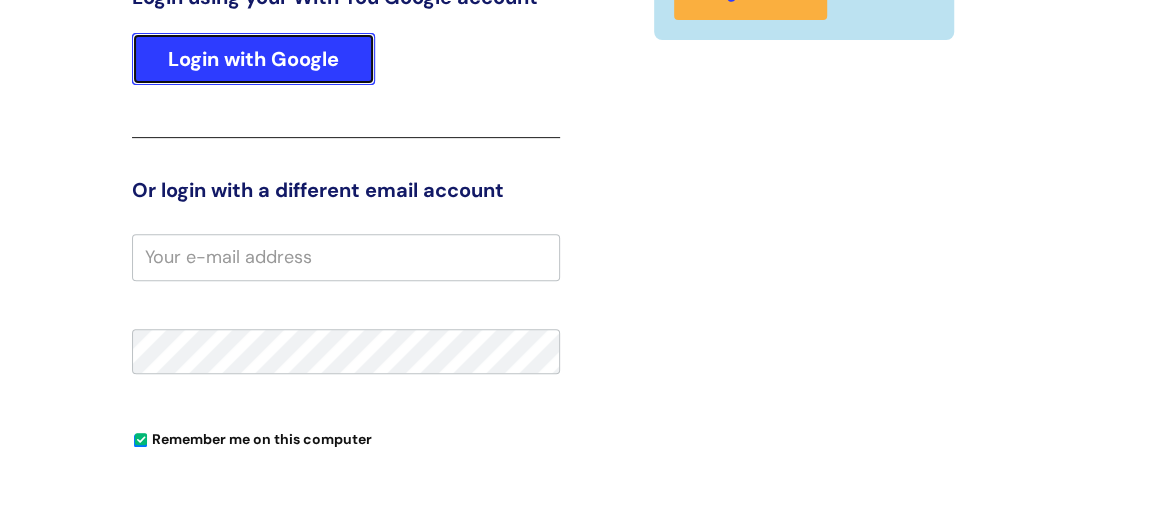 click on "Login with Google" at bounding box center (253, 59) 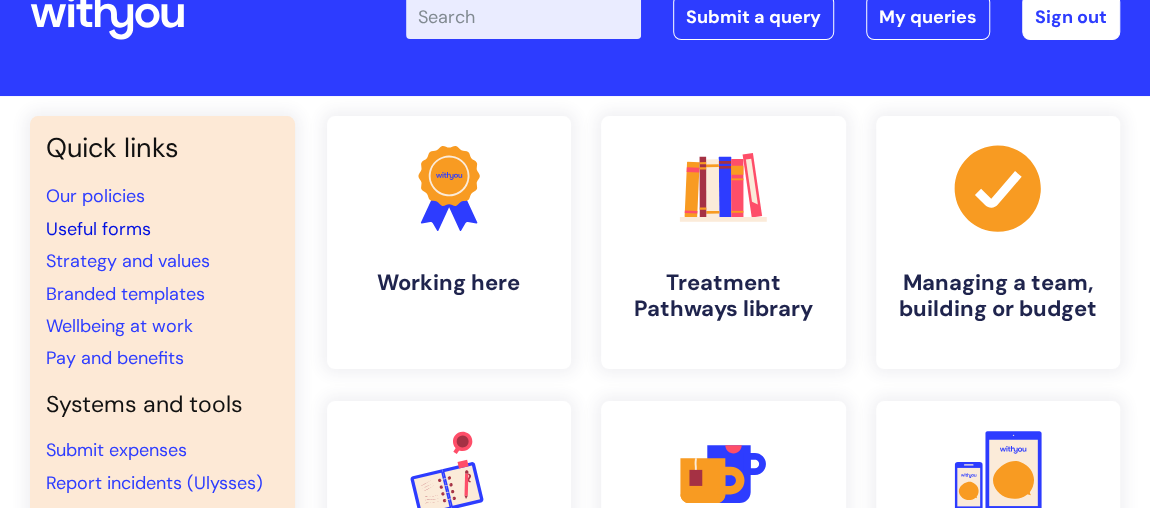 scroll, scrollTop: 90, scrollLeft: 0, axis: vertical 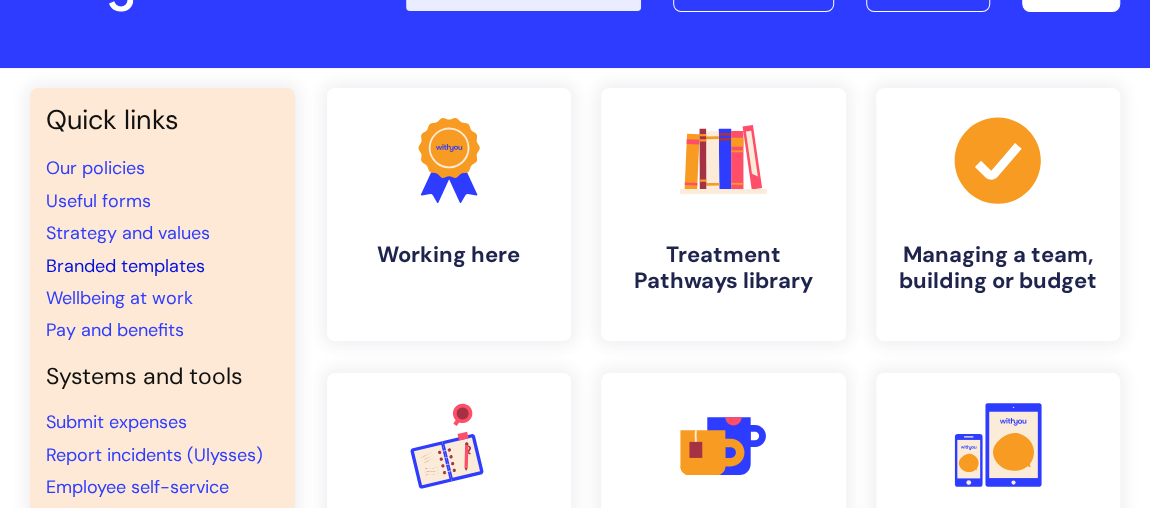click on "Branded templates" at bounding box center (125, 266) 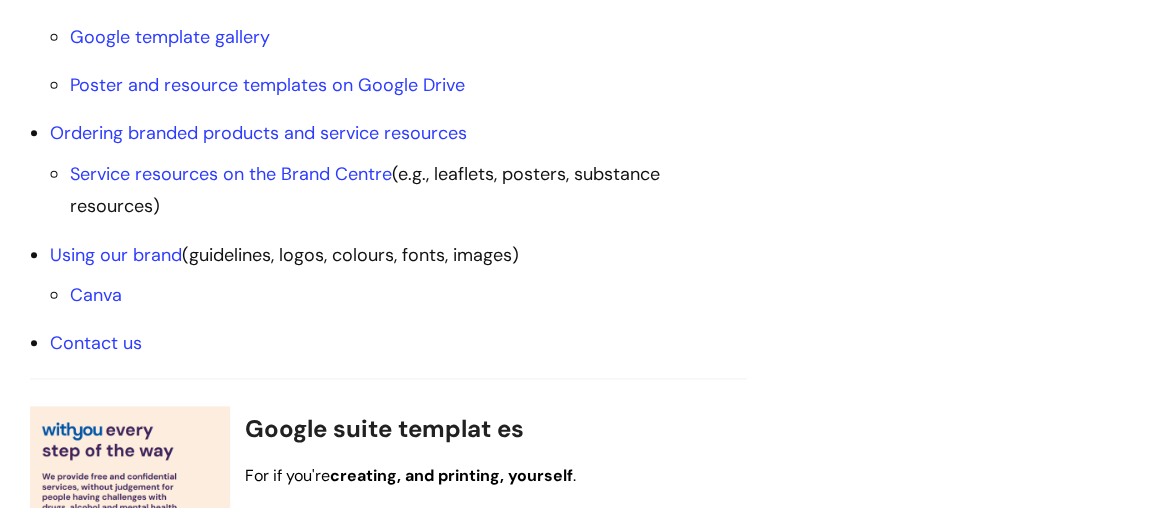 scroll, scrollTop: 818, scrollLeft: 0, axis: vertical 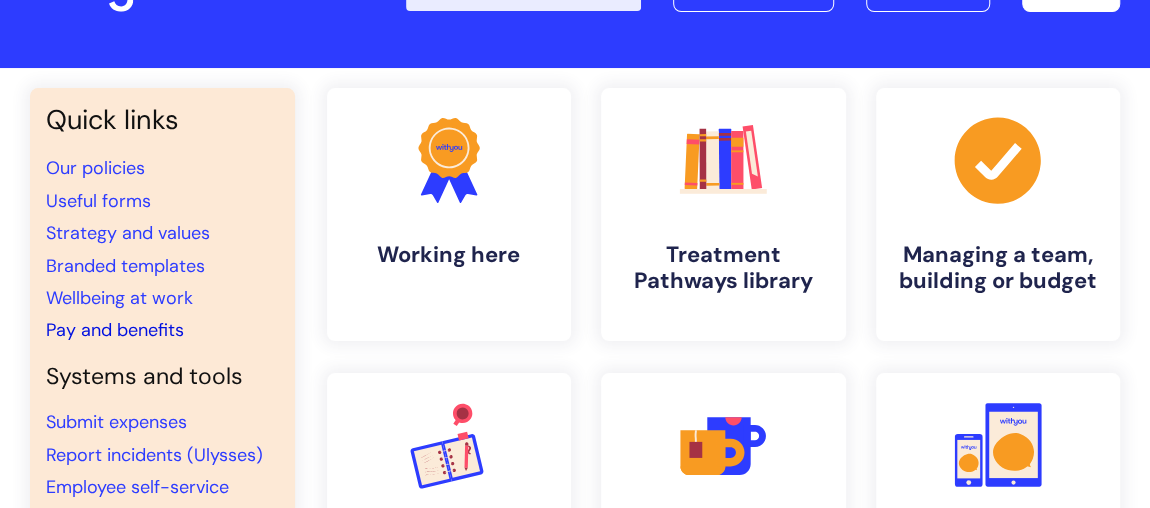 click on "Pay and benefits" at bounding box center [115, 330] 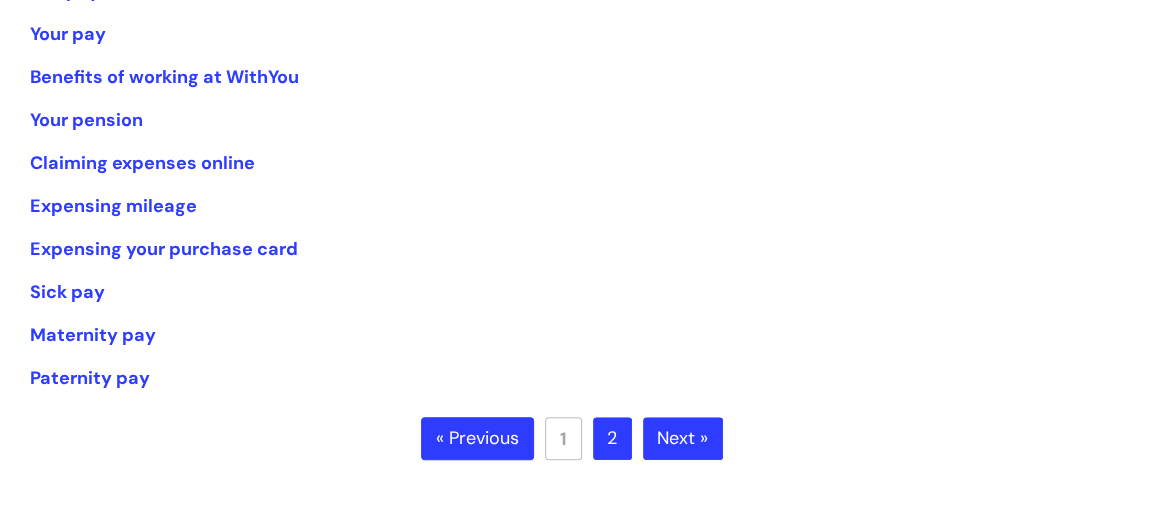 scroll, scrollTop: 363, scrollLeft: 0, axis: vertical 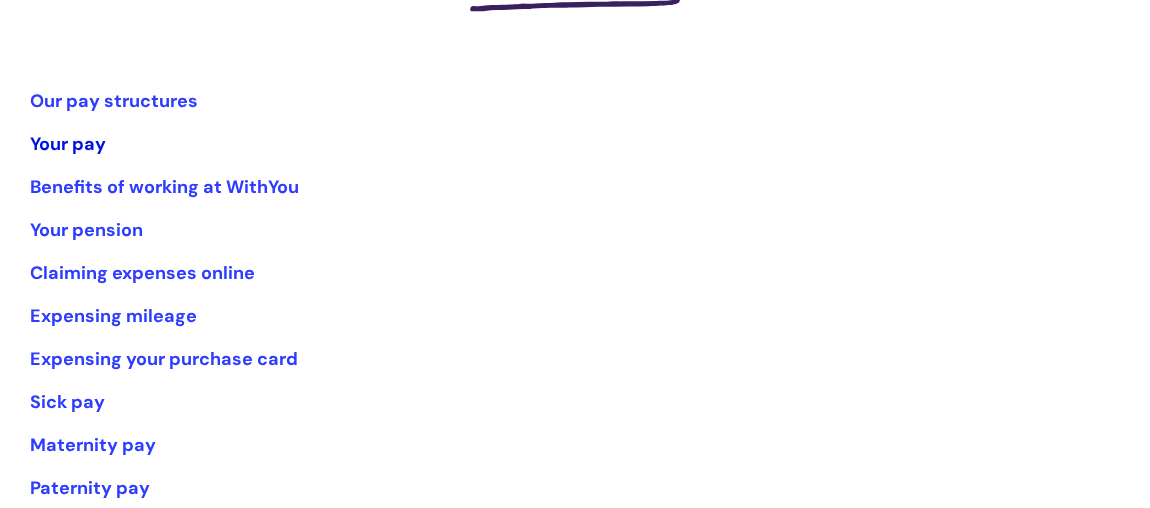 click on "Your pay" at bounding box center (68, 144) 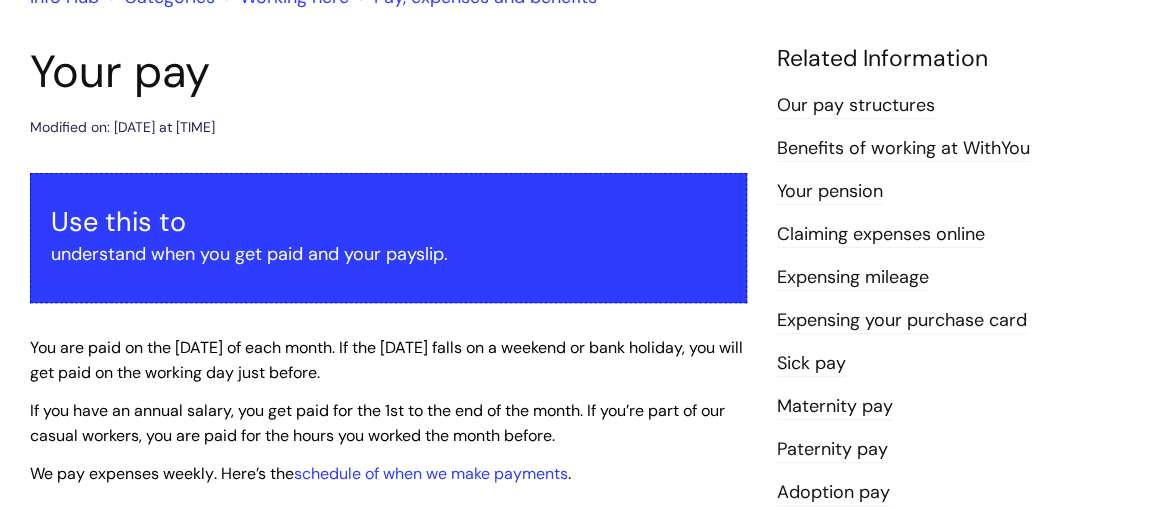 scroll, scrollTop: 181, scrollLeft: 0, axis: vertical 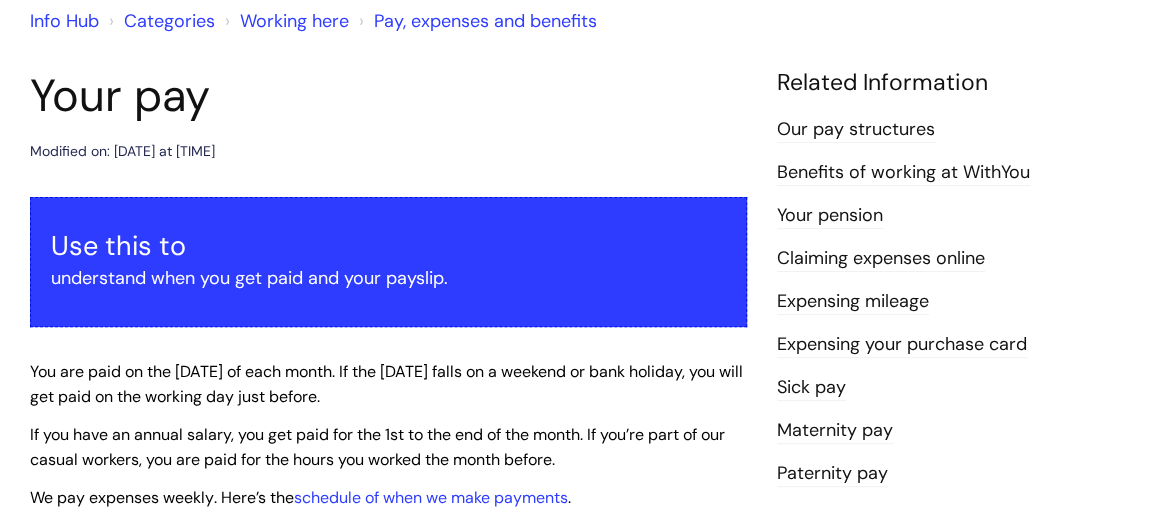 click on "Our pay structures" at bounding box center [856, 130] 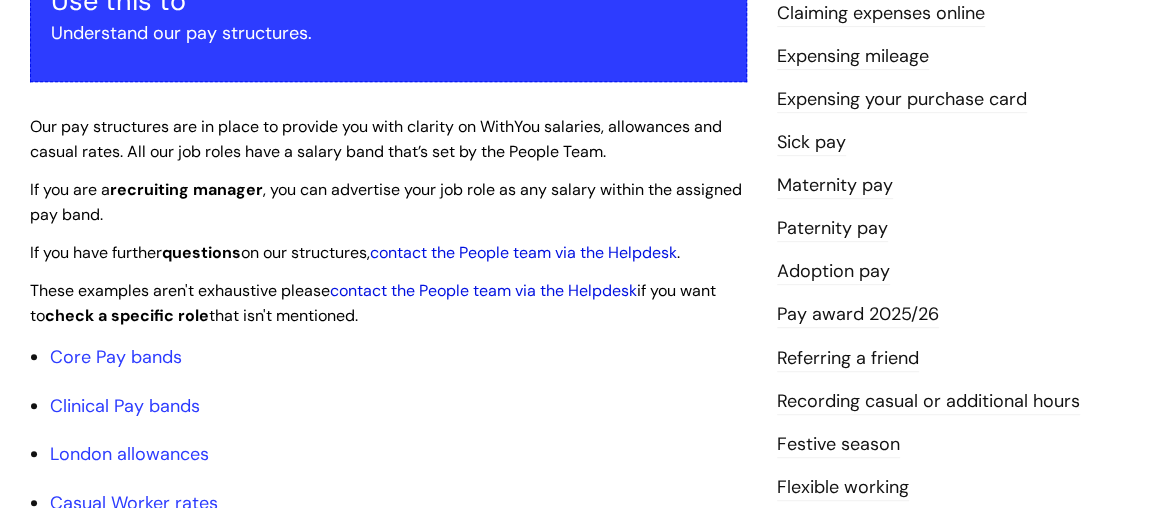 scroll, scrollTop: 454, scrollLeft: 0, axis: vertical 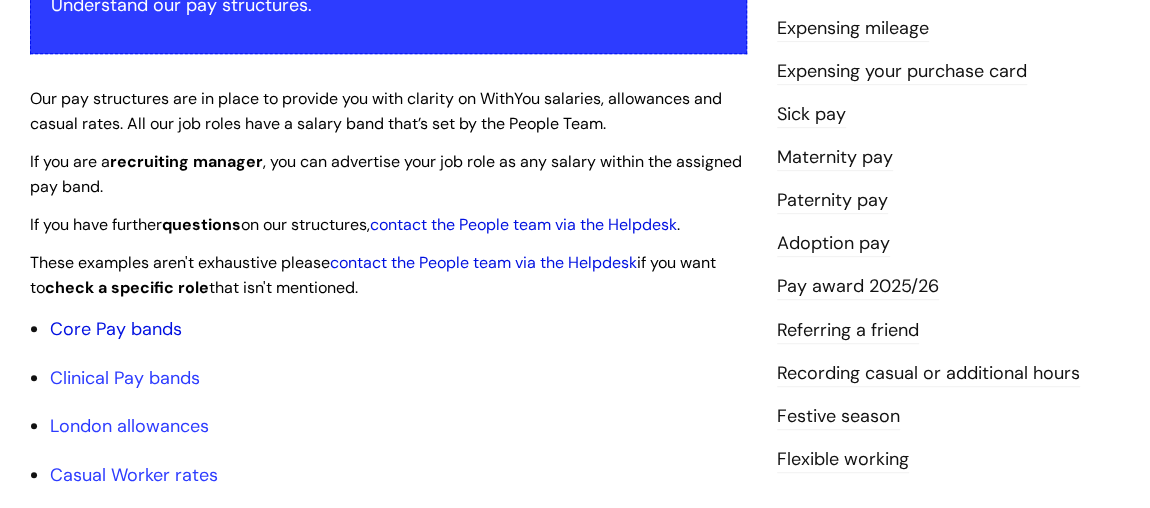 click on "Core Pay bands" at bounding box center (116, 329) 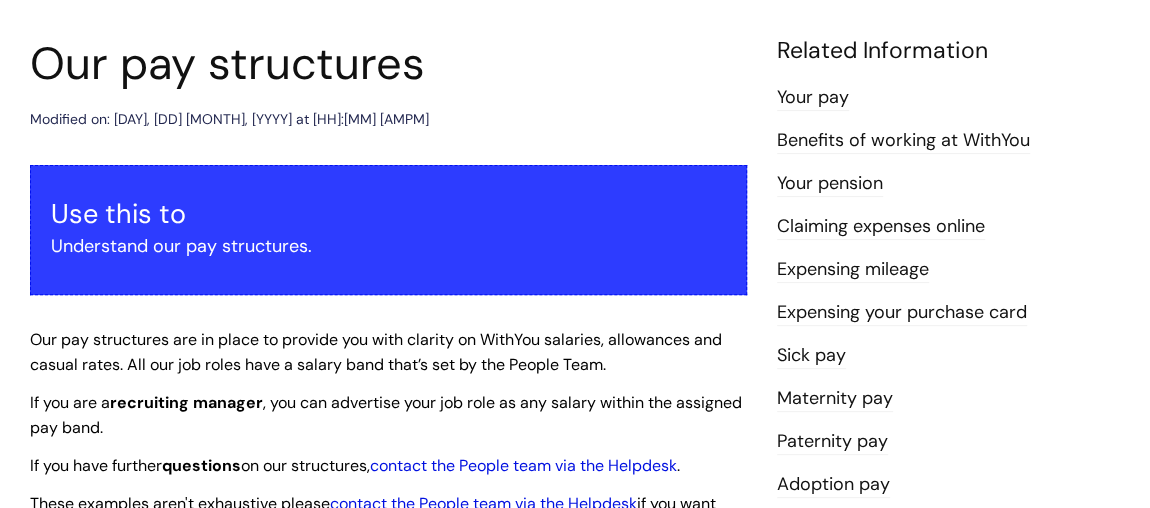 scroll, scrollTop: 0, scrollLeft: 0, axis: both 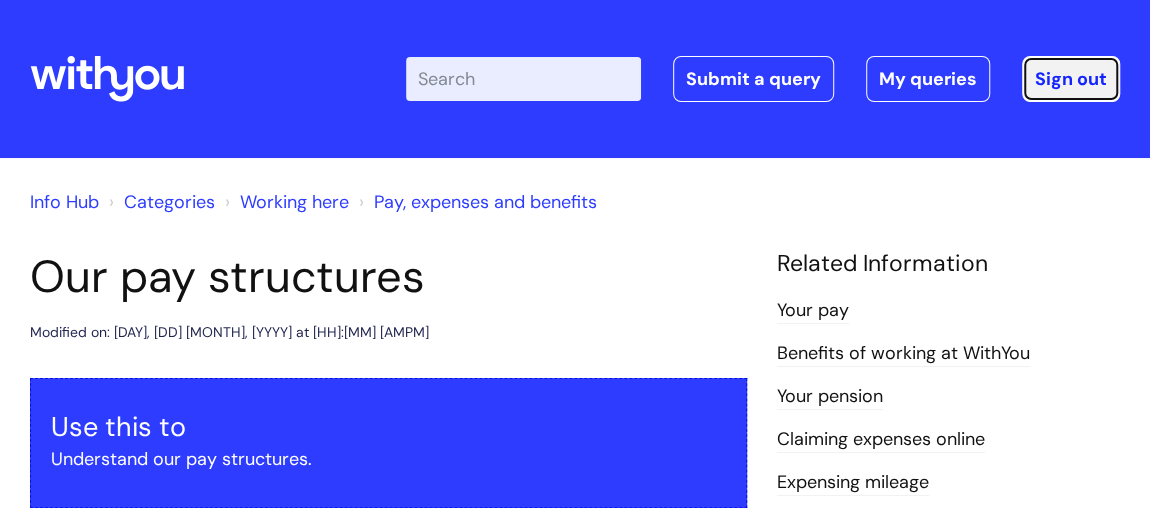 click on "Sign out" at bounding box center [1071, 79] 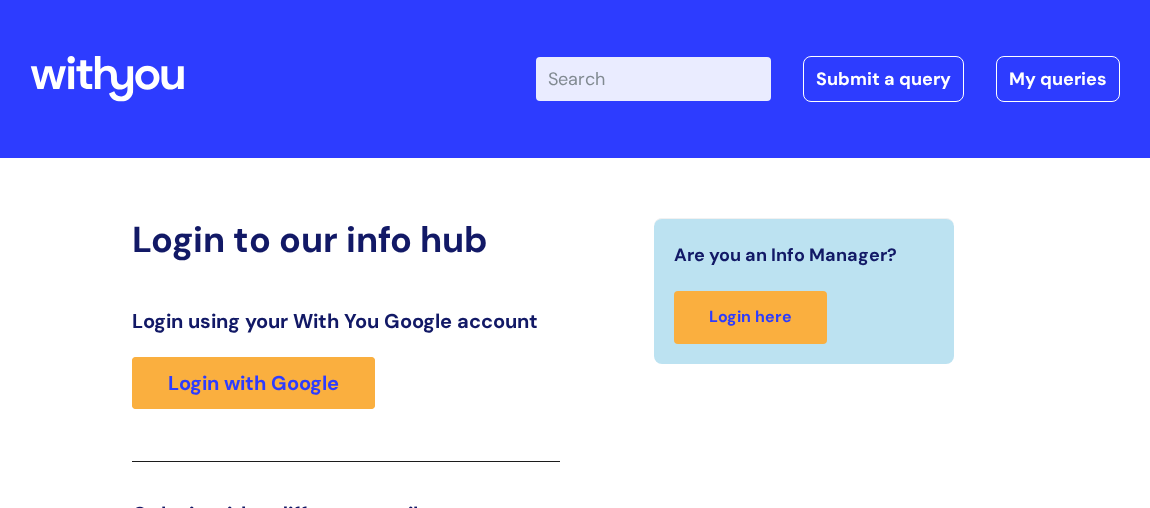 scroll, scrollTop: 326, scrollLeft: 0, axis: vertical 